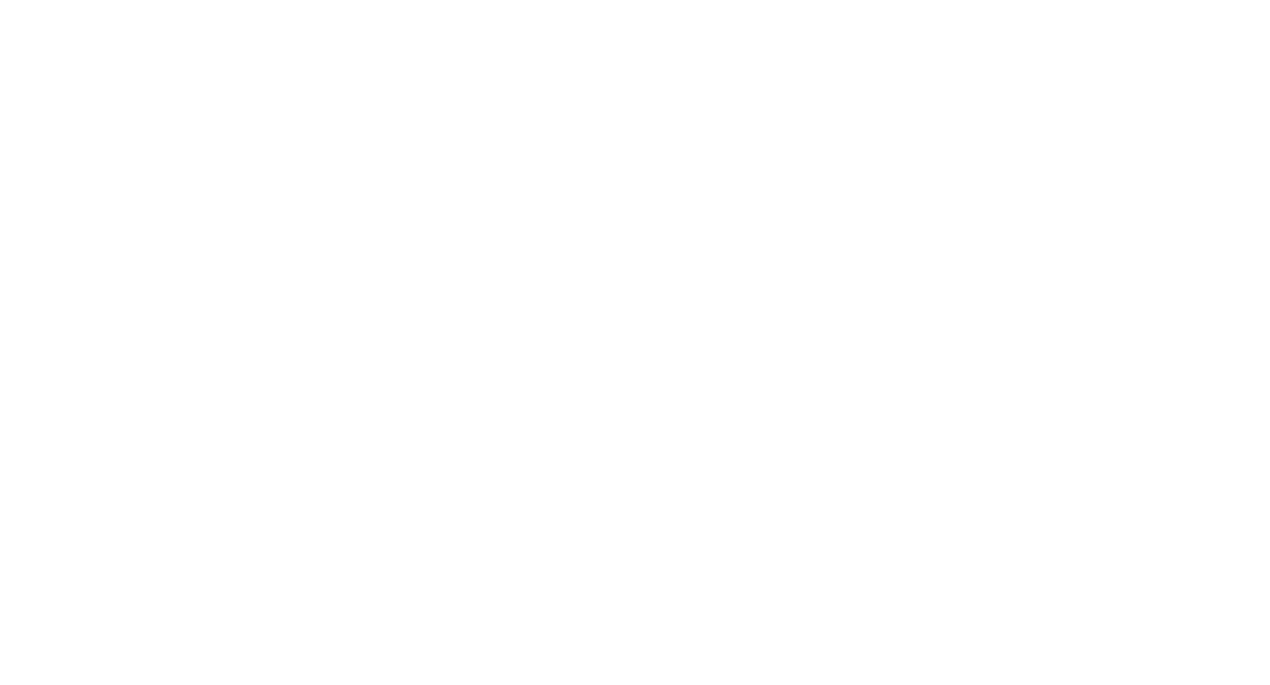 scroll, scrollTop: 0, scrollLeft: 0, axis: both 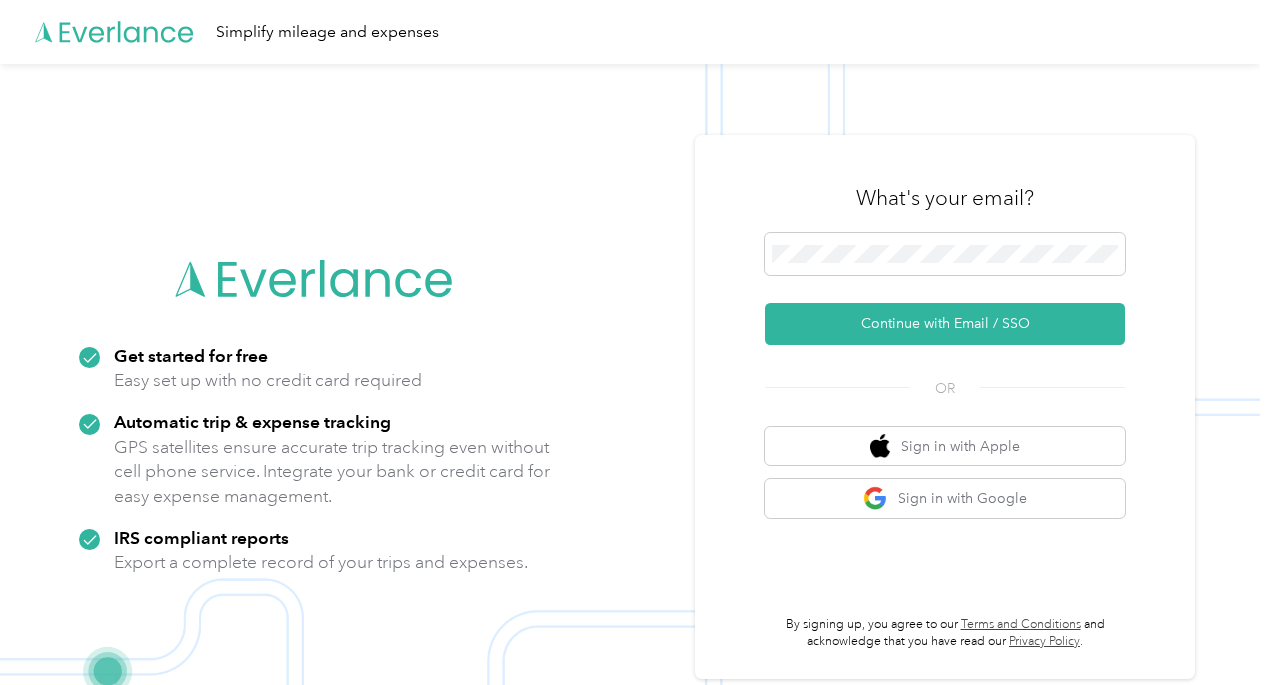 click on "Continue with Email / SSO" at bounding box center (945, 289) 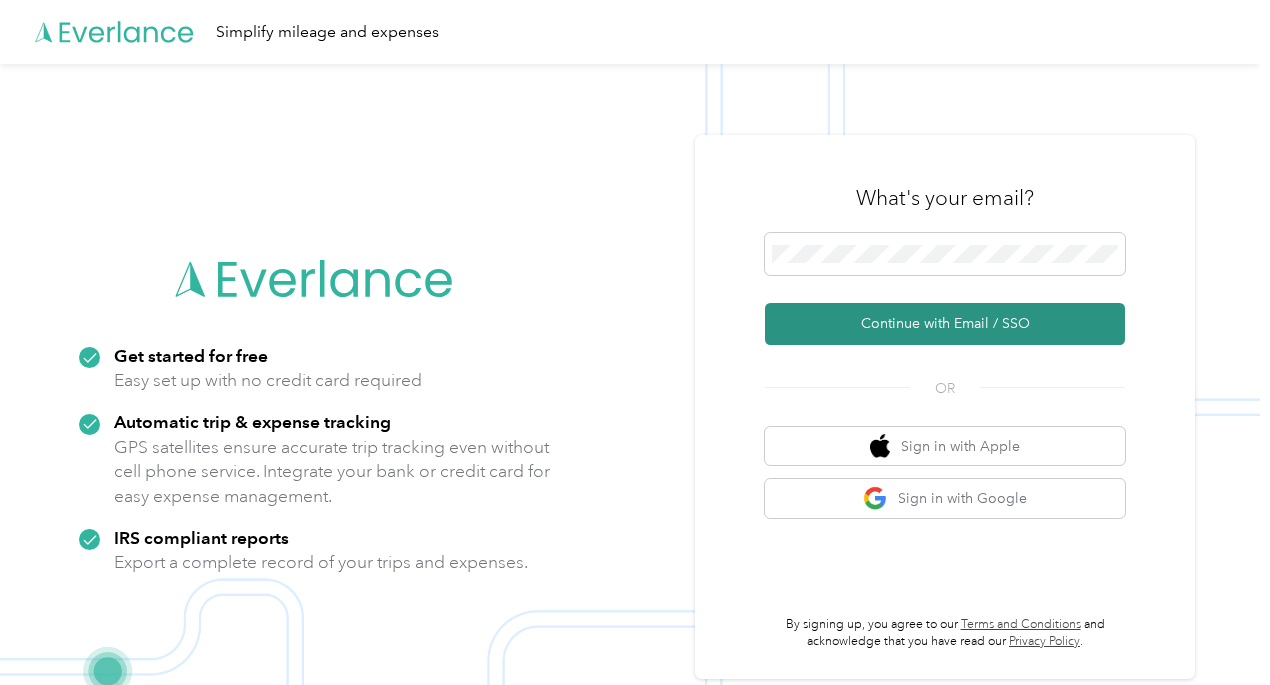 click on "Continue with Email / SSO" at bounding box center [945, 324] 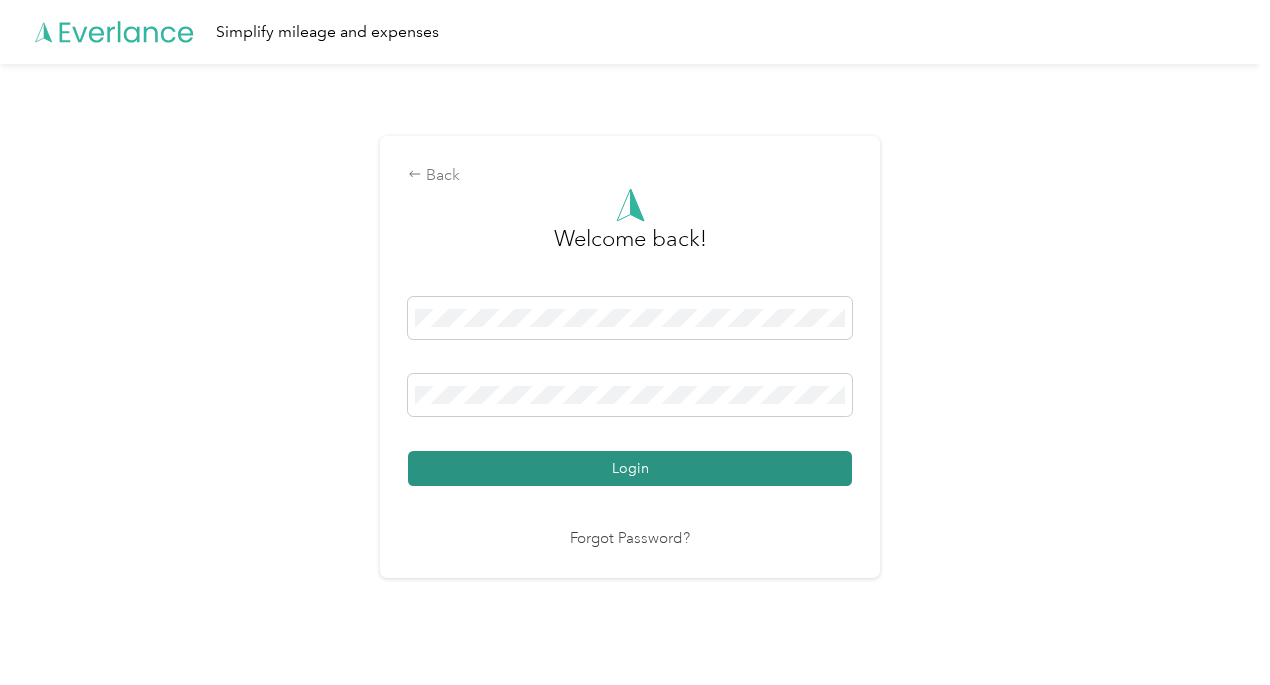 click on "Login" at bounding box center (630, 468) 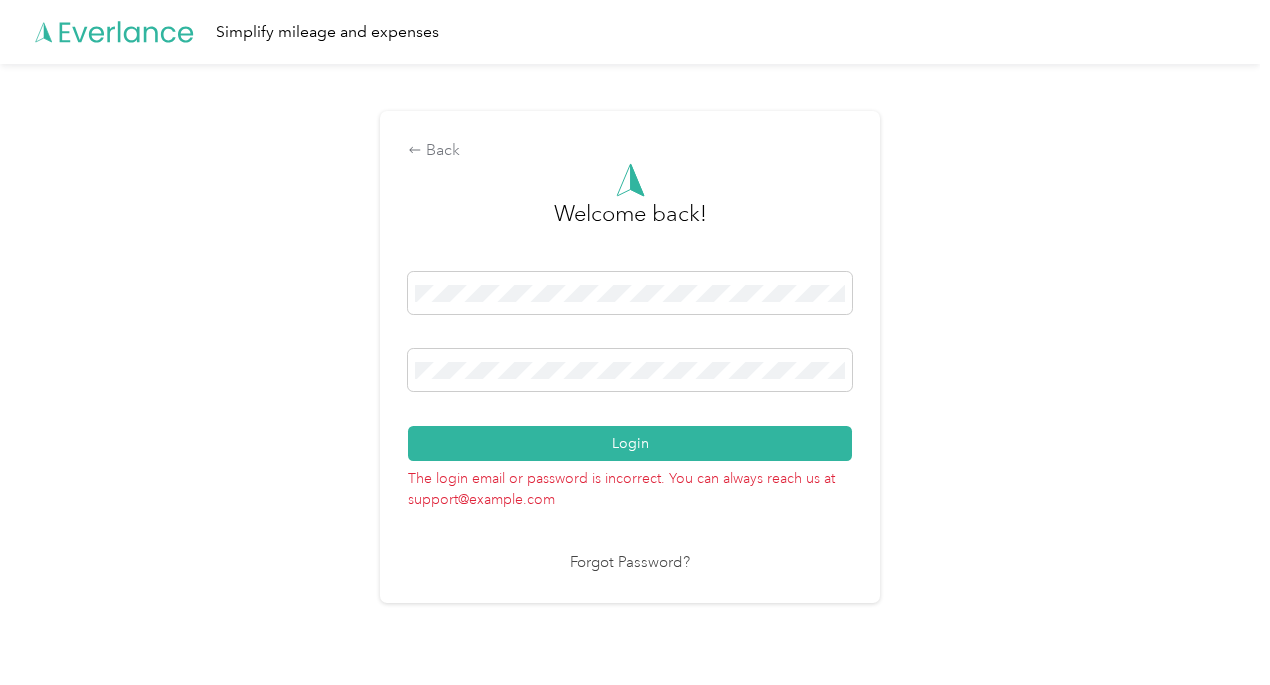 click on "Back Welcome back! Login The login email or password is incorrect. You can always reach us at support@everlance.com Forgot Password?" at bounding box center (630, 365) 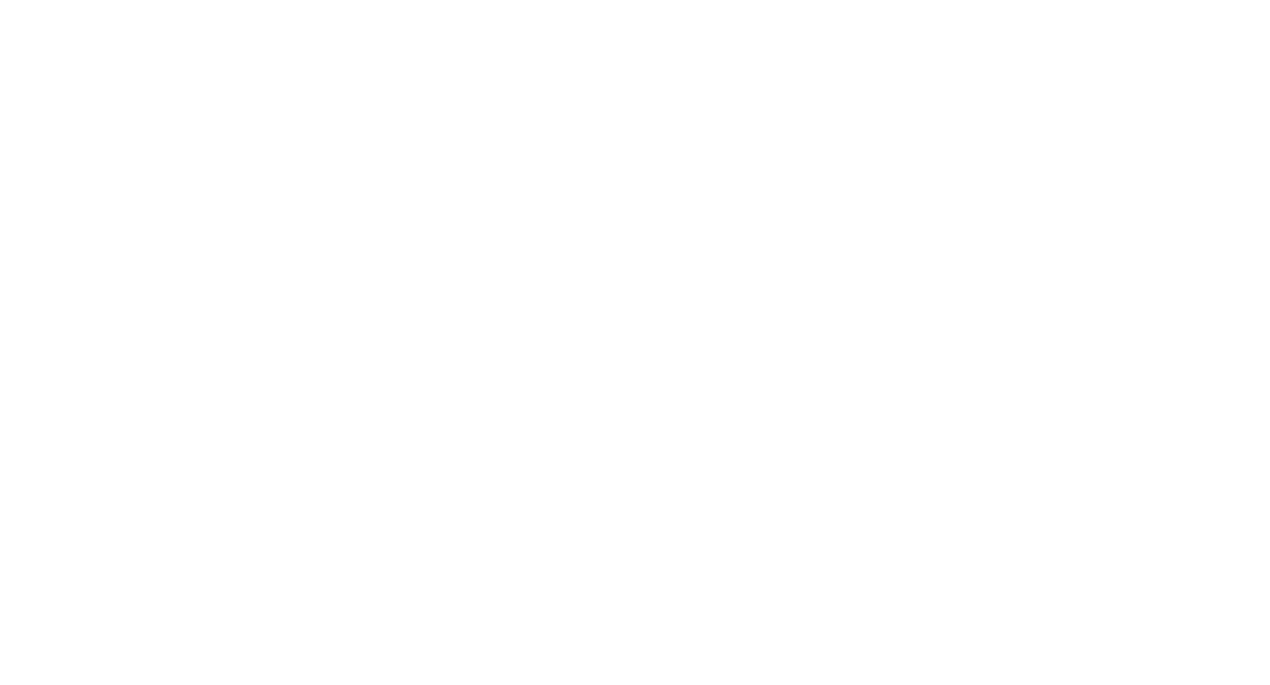 scroll, scrollTop: 0, scrollLeft: 0, axis: both 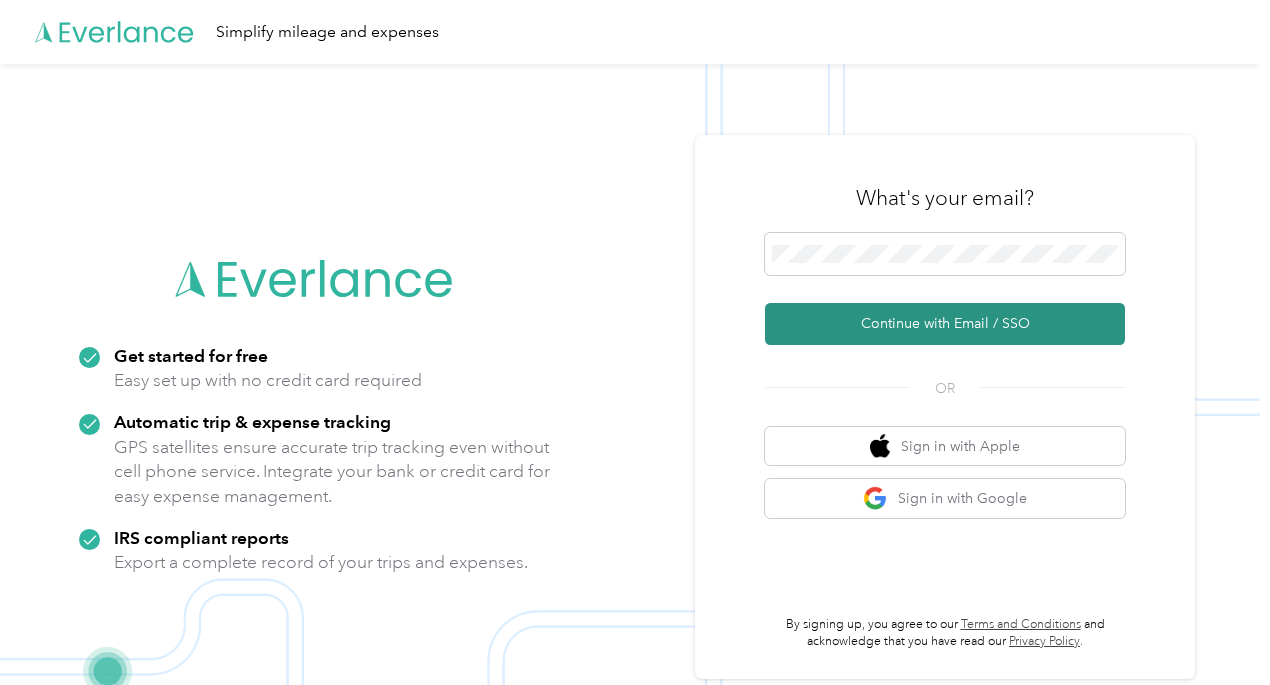 click on "Continue with Email / SSO" at bounding box center (945, 324) 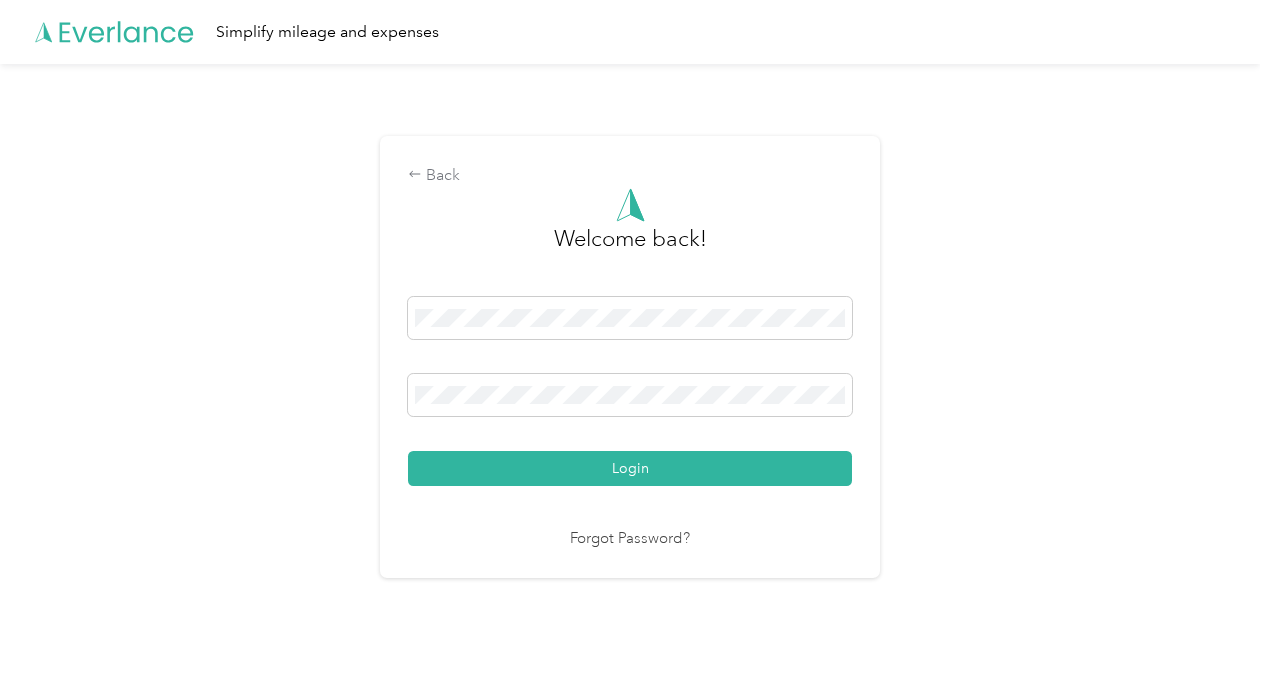 click on "Forgot Password?" at bounding box center (630, 539) 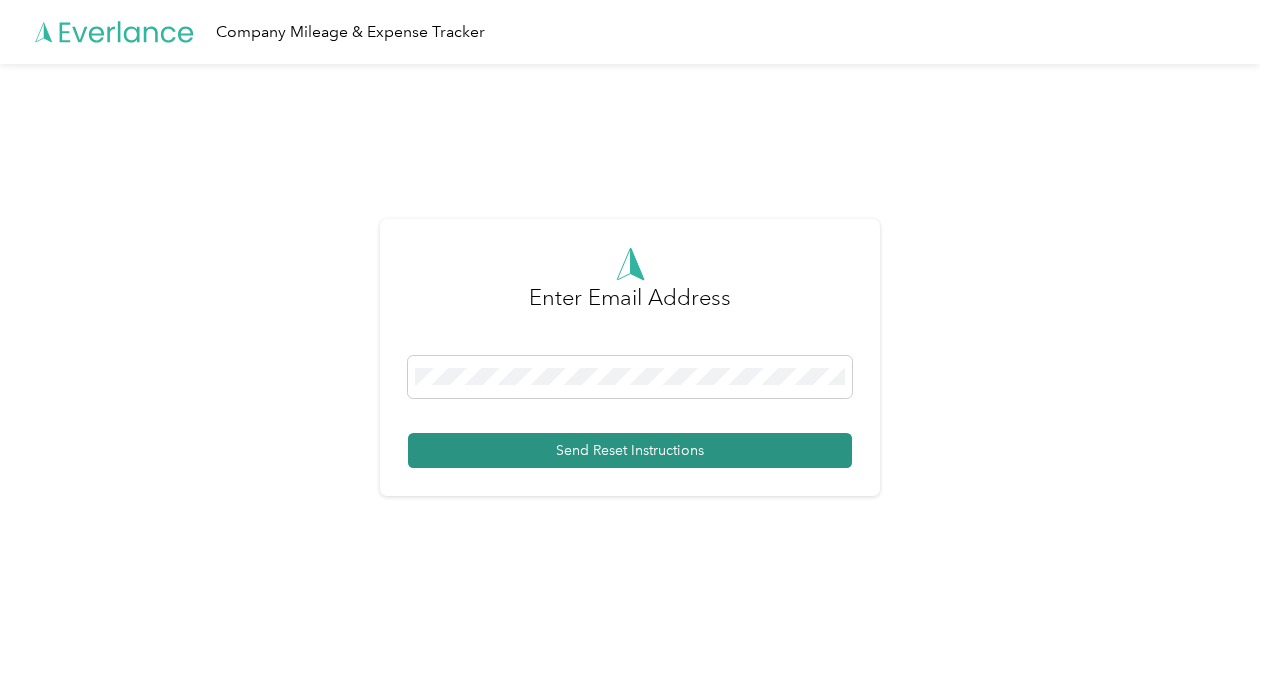 click on "Send Reset Instructions" at bounding box center [630, 450] 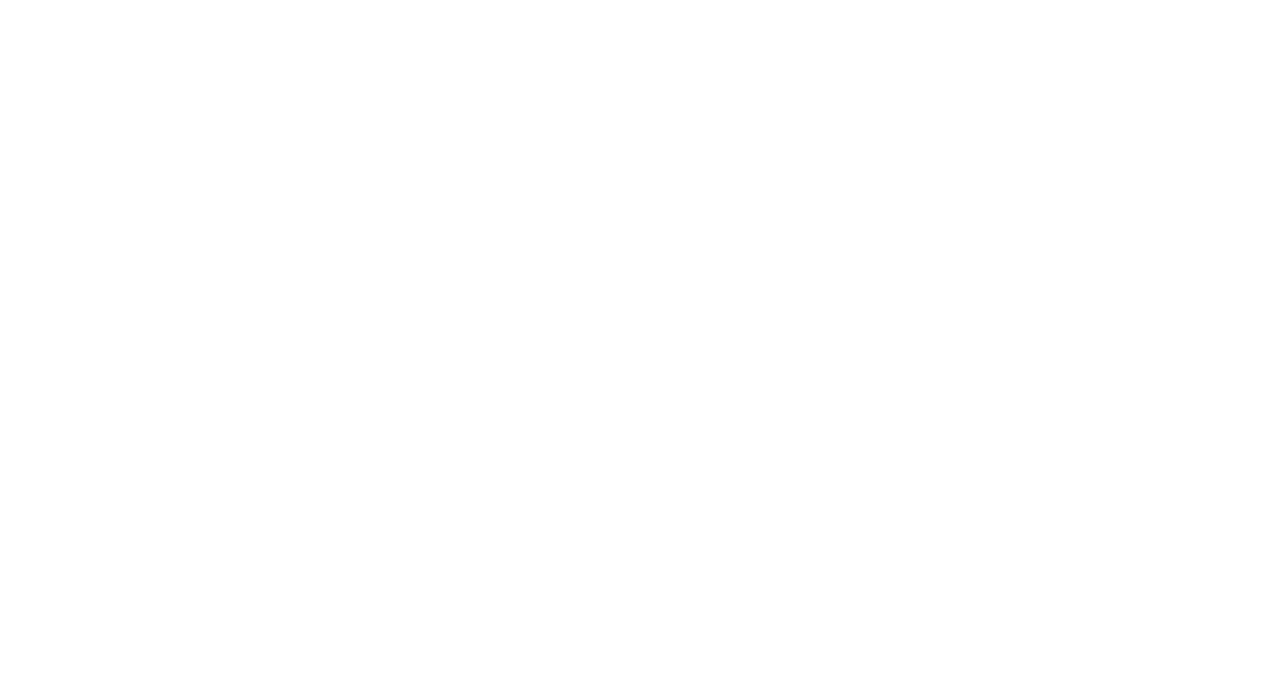 scroll, scrollTop: 0, scrollLeft: 0, axis: both 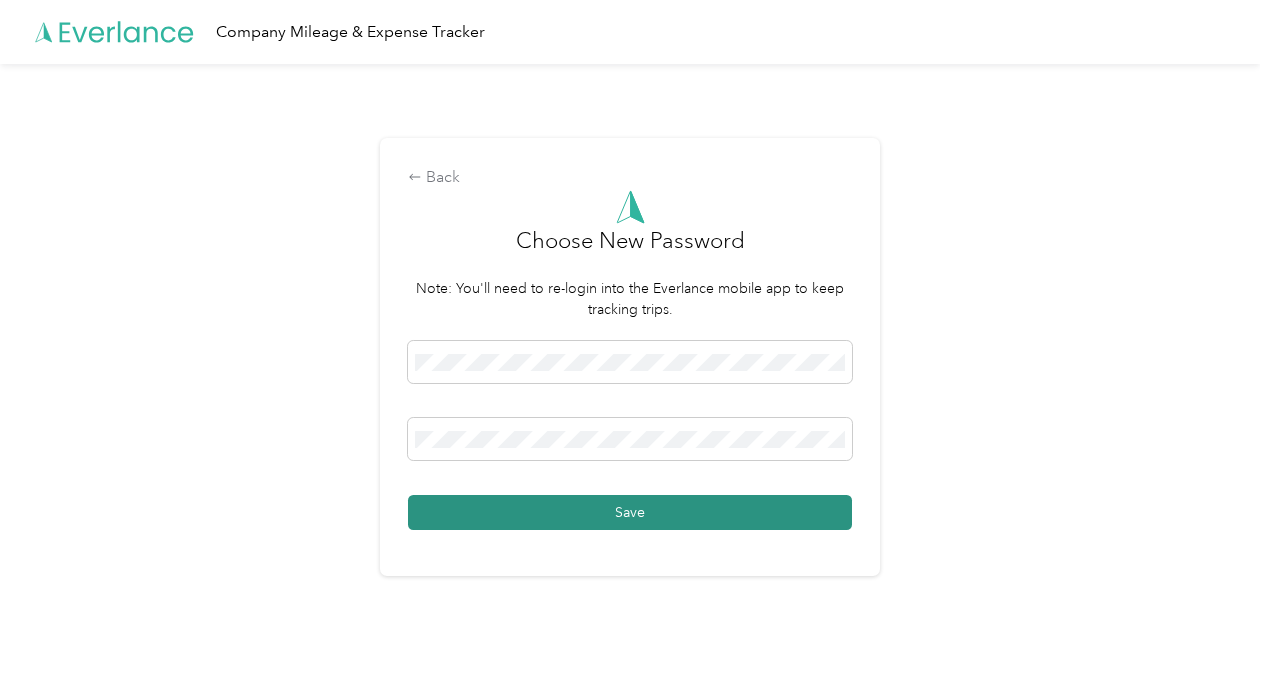 click on "Save" at bounding box center (630, 512) 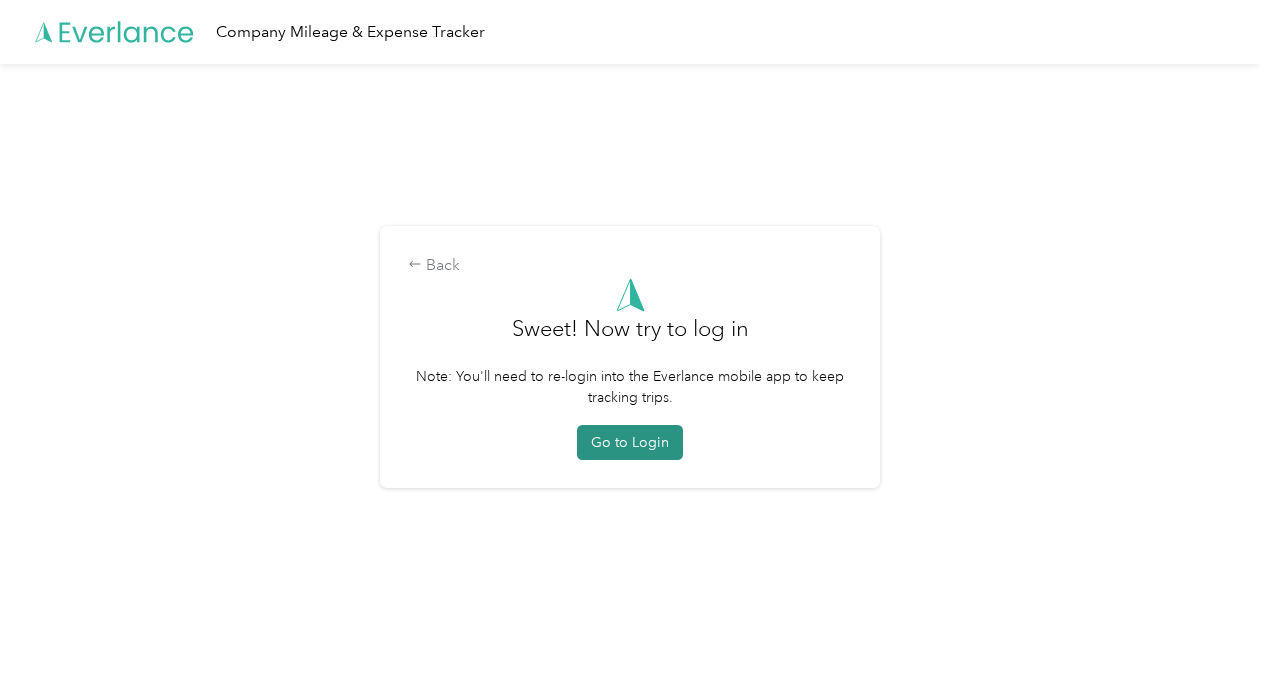 click on "Go to Login" at bounding box center (630, 442) 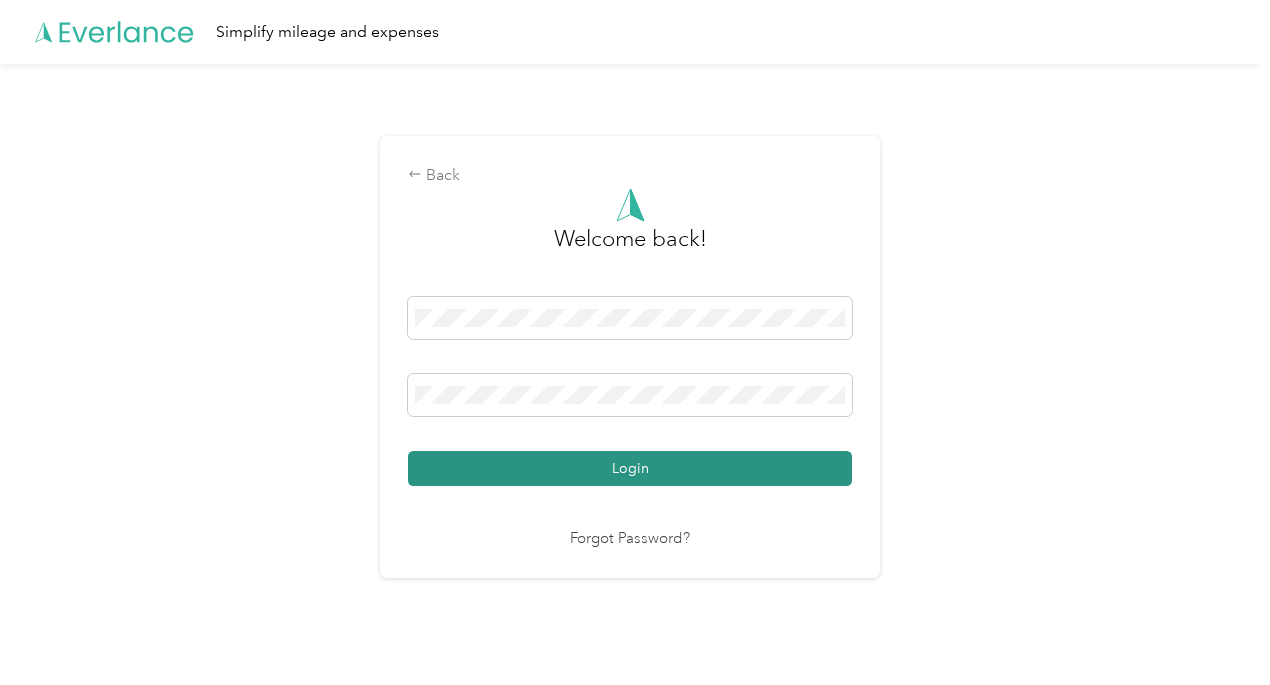 click on "Login" at bounding box center [630, 468] 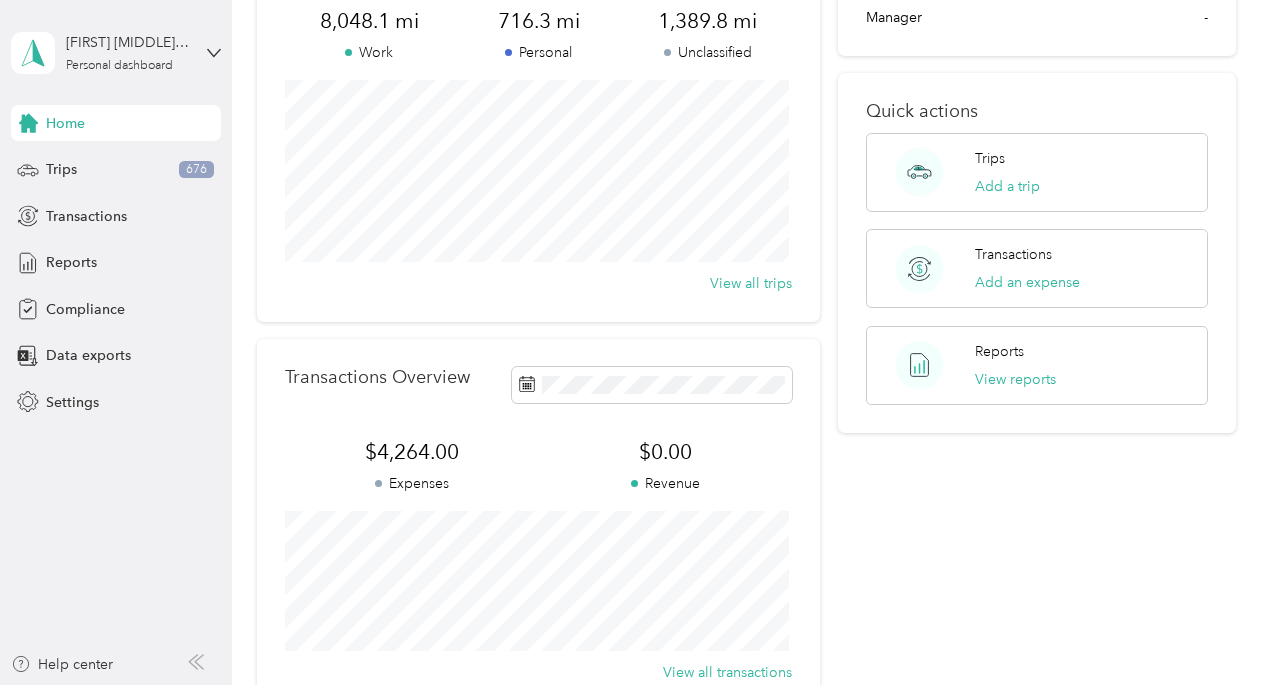 scroll, scrollTop: 177, scrollLeft: 0, axis: vertical 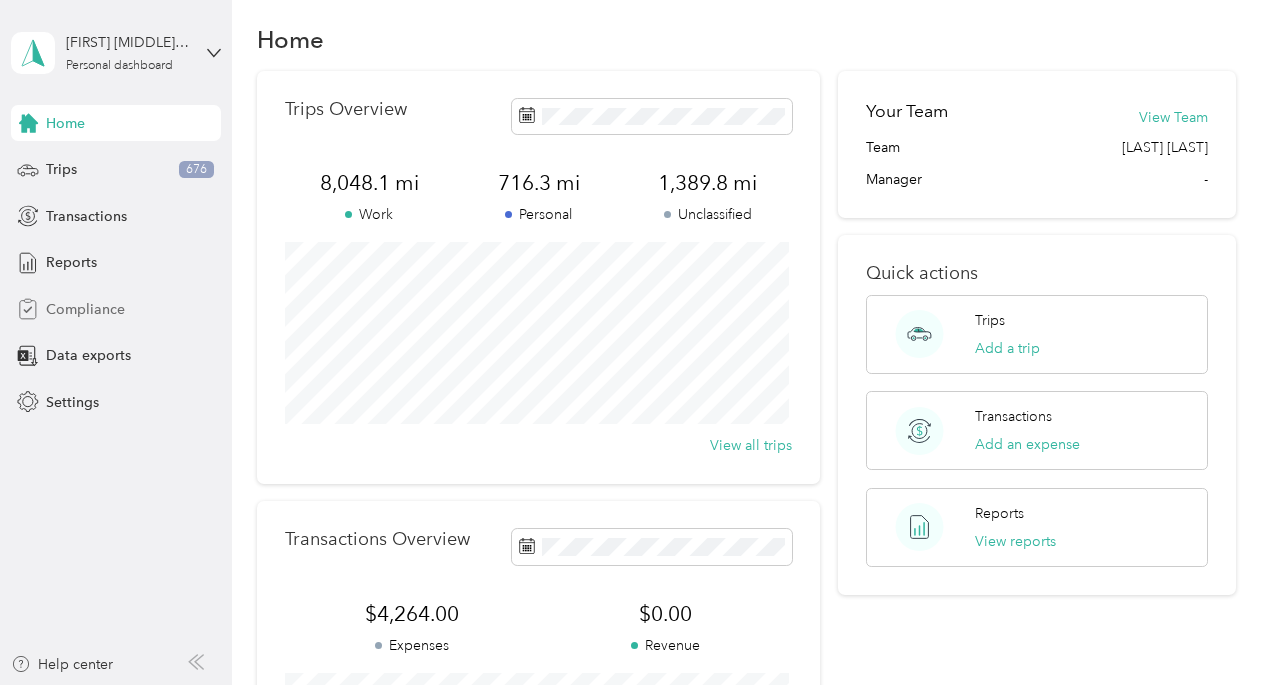 click on "Compliance" at bounding box center (85, 309) 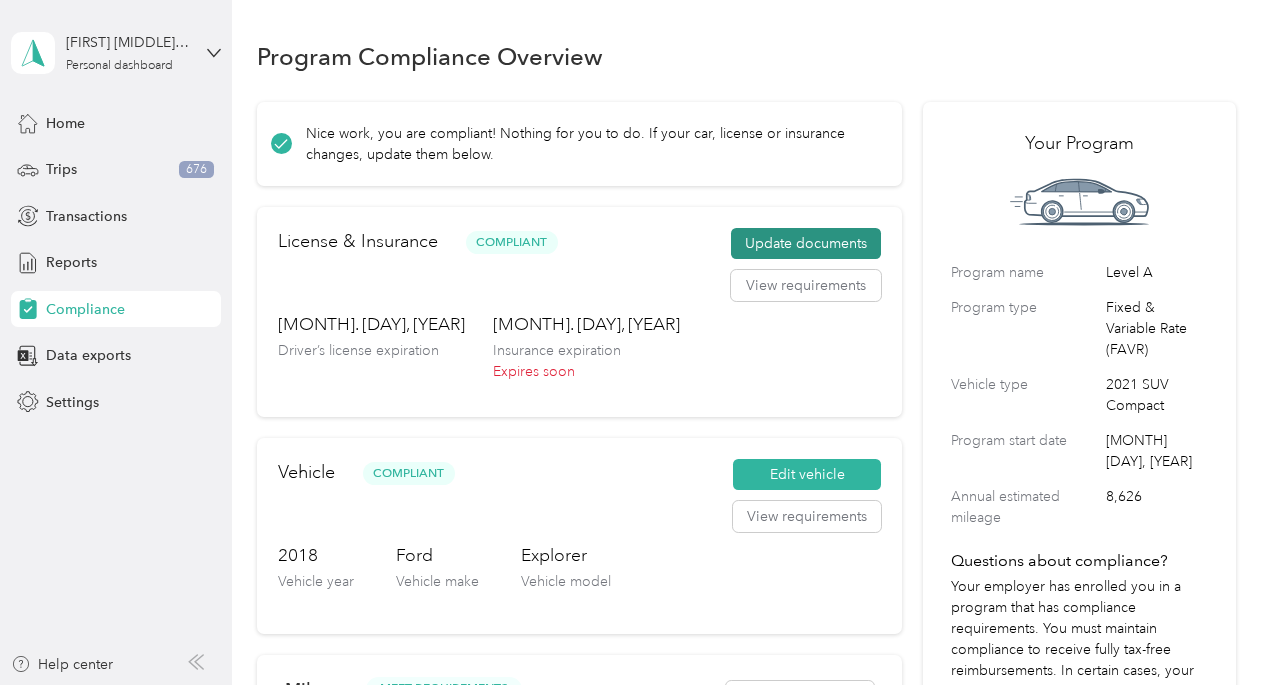 click on "Update documents" at bounding box center [806, 244] 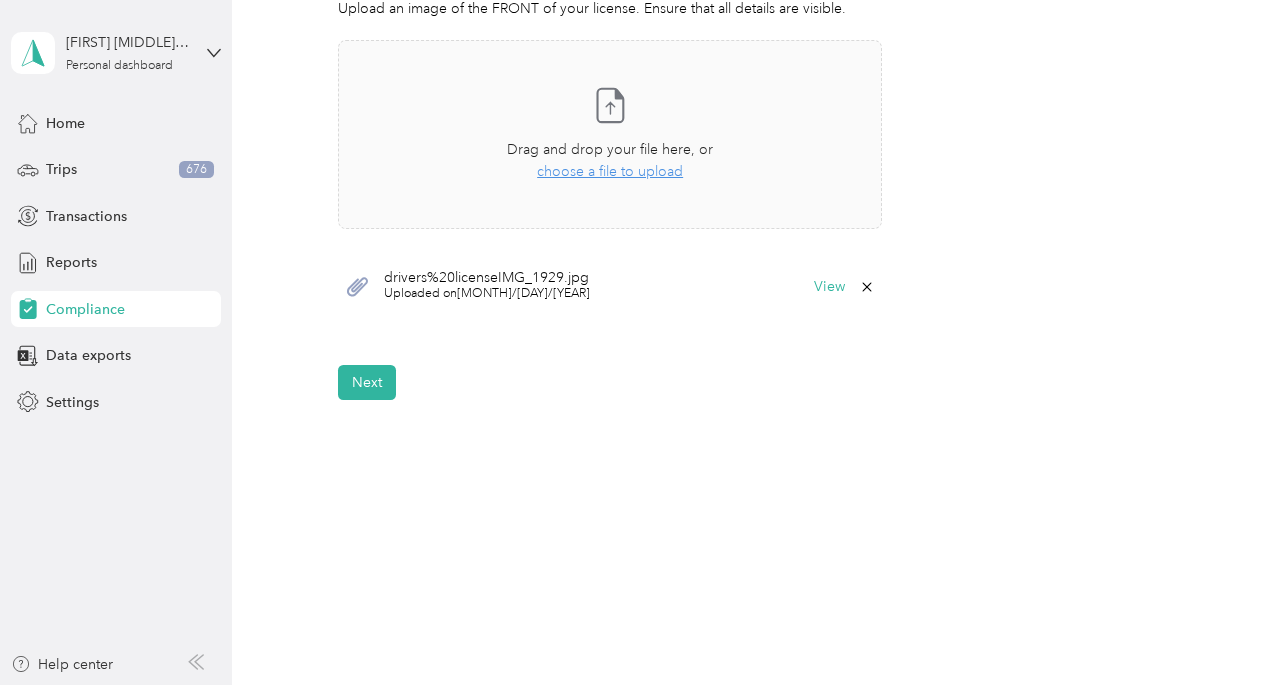 scroll, scrollTop: 624, scrollLeft: 0, axis: vertical 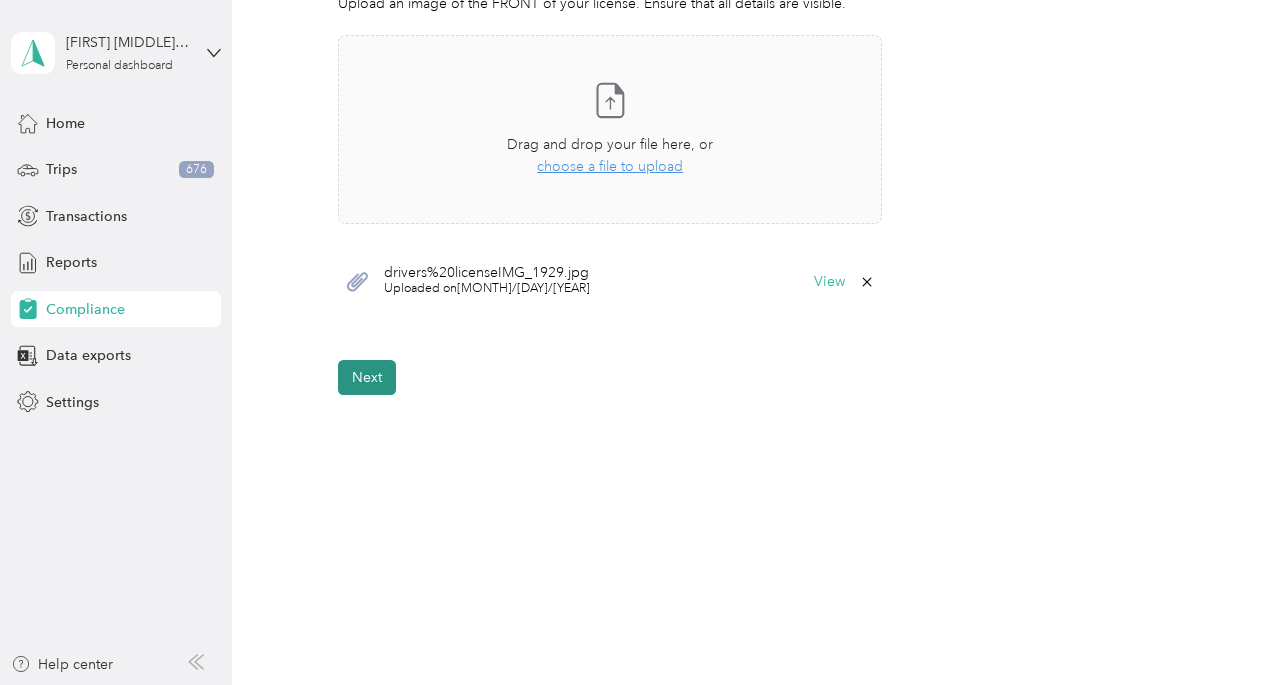 click on "Next" at bounding box center (367, 377) 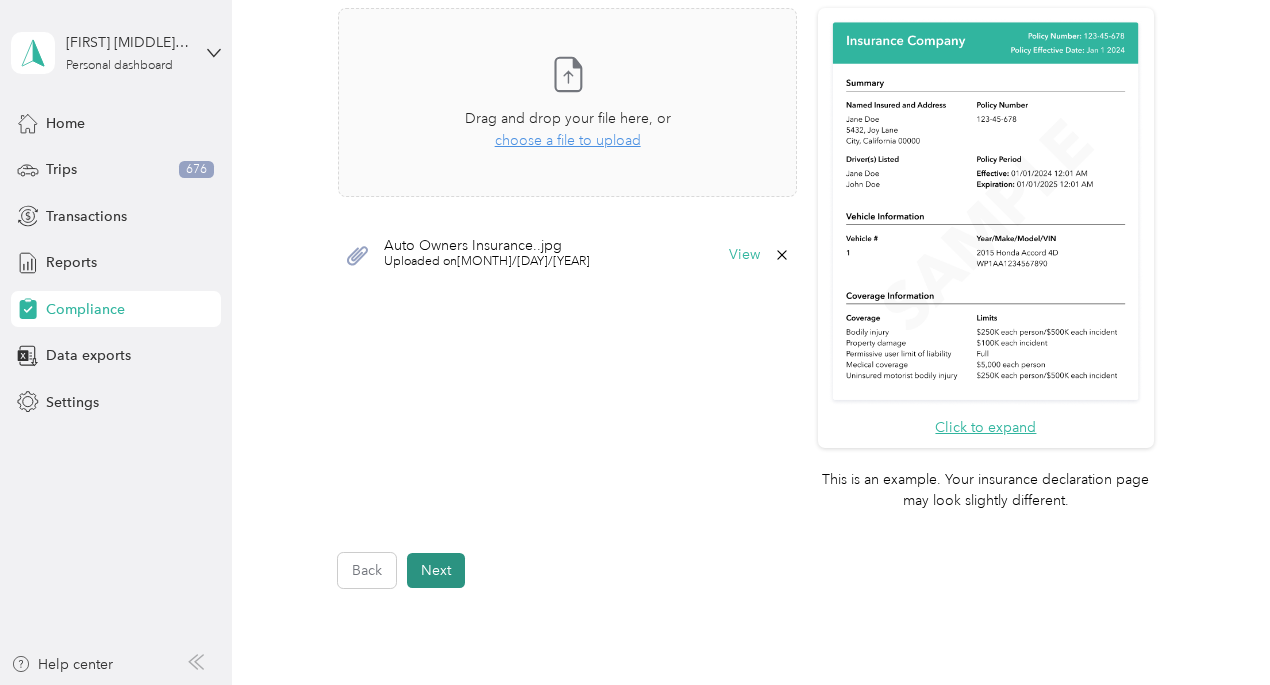 scroll, scrollTop: 816, scrollLeft: 0, axis: vertical 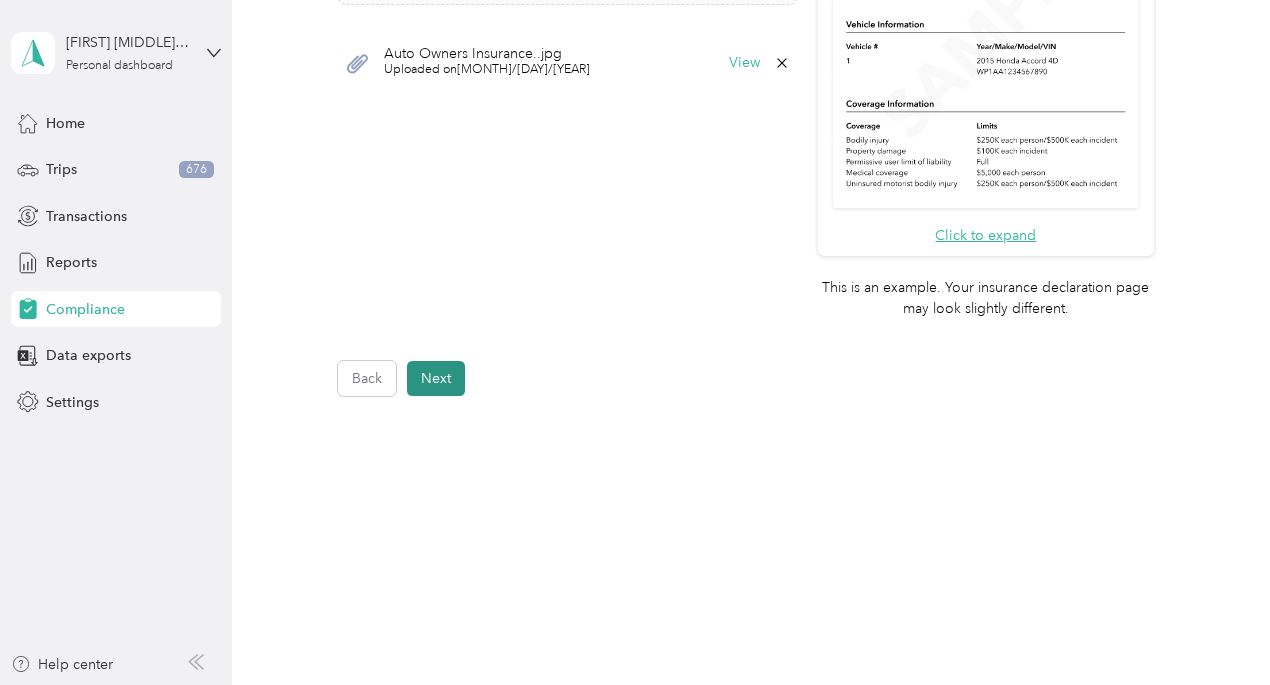 click on "Next" at bounding box center (436, 378) 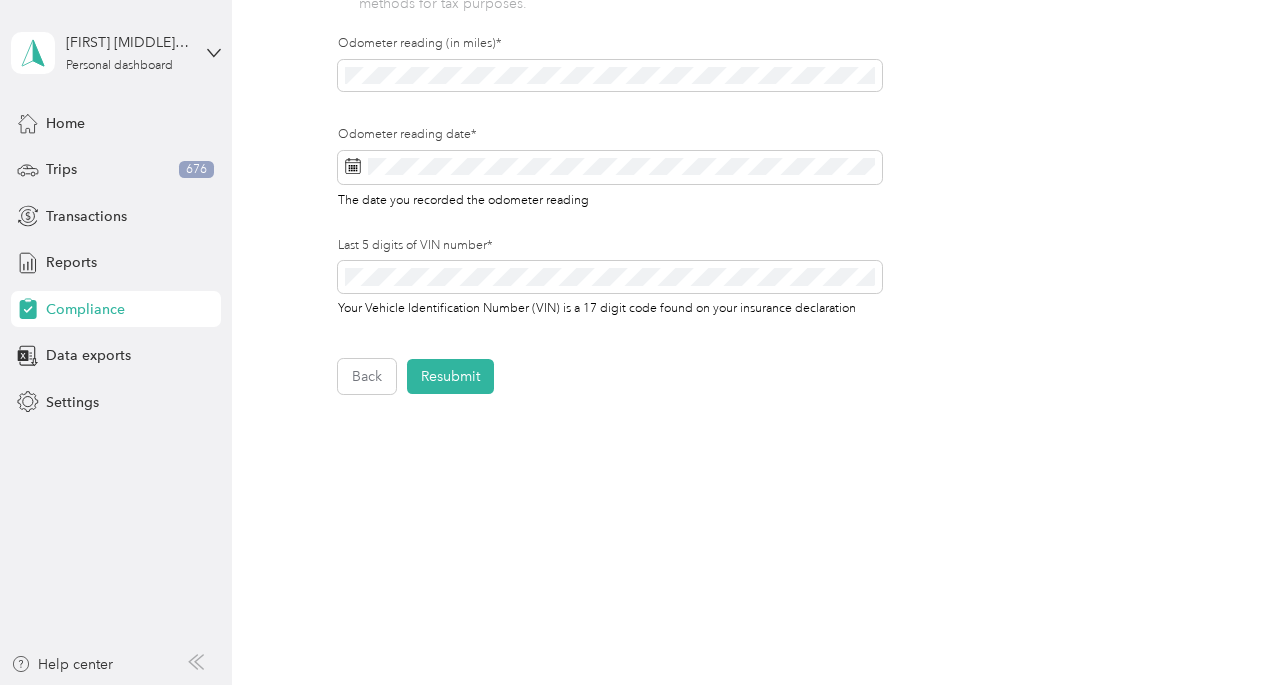 scroll, scrollTop: 738, scrollLeft: 0, axis: vertical 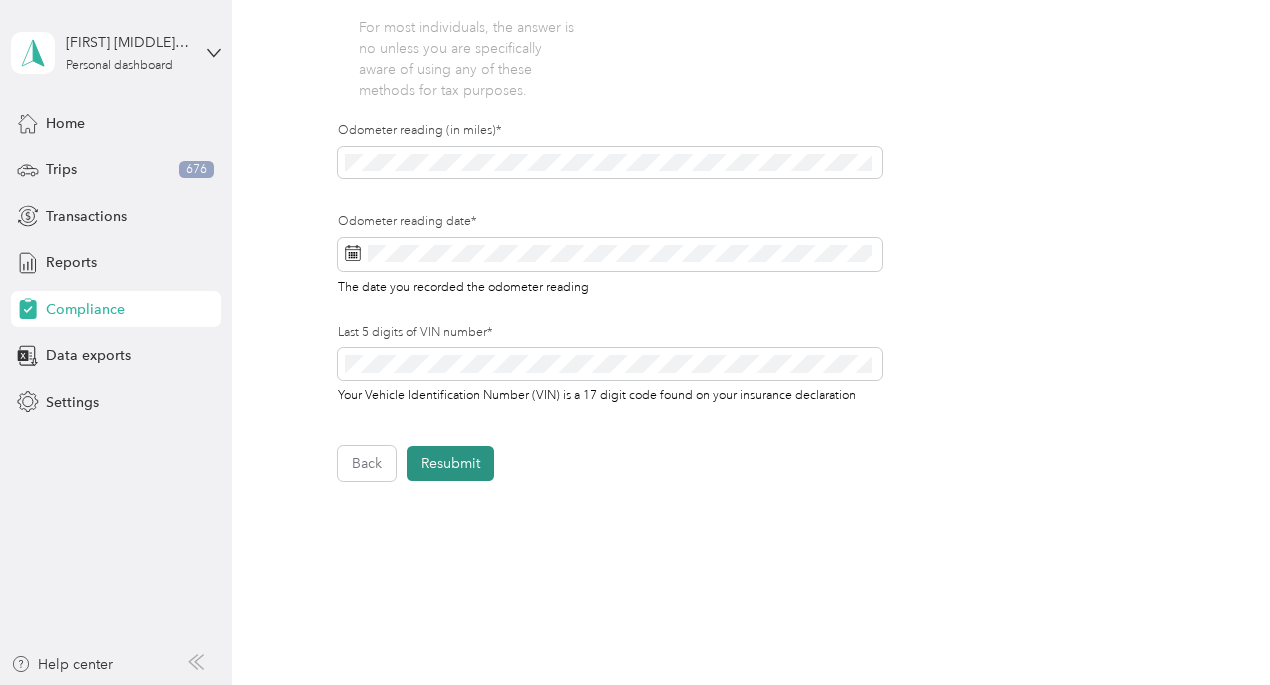 click on "Resubmit" at bounding box center [450, 463] 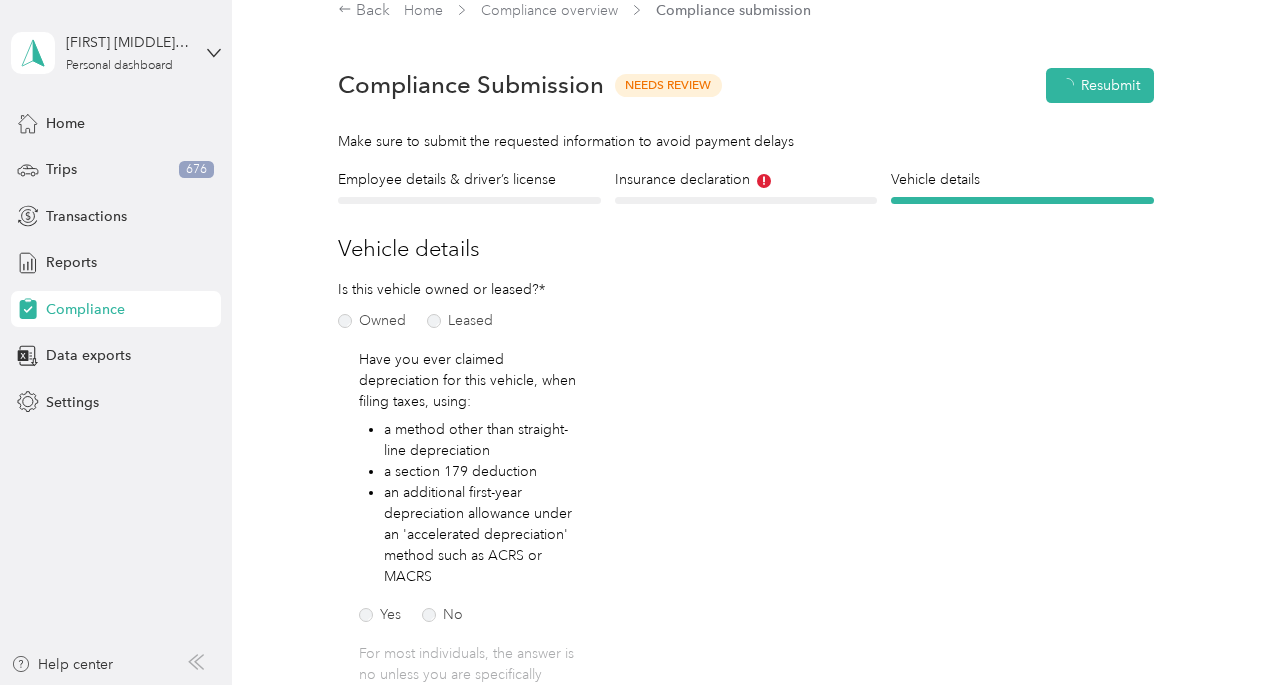 scroll, scrollTop: 24, scrollLeft: 0, axis: vertical 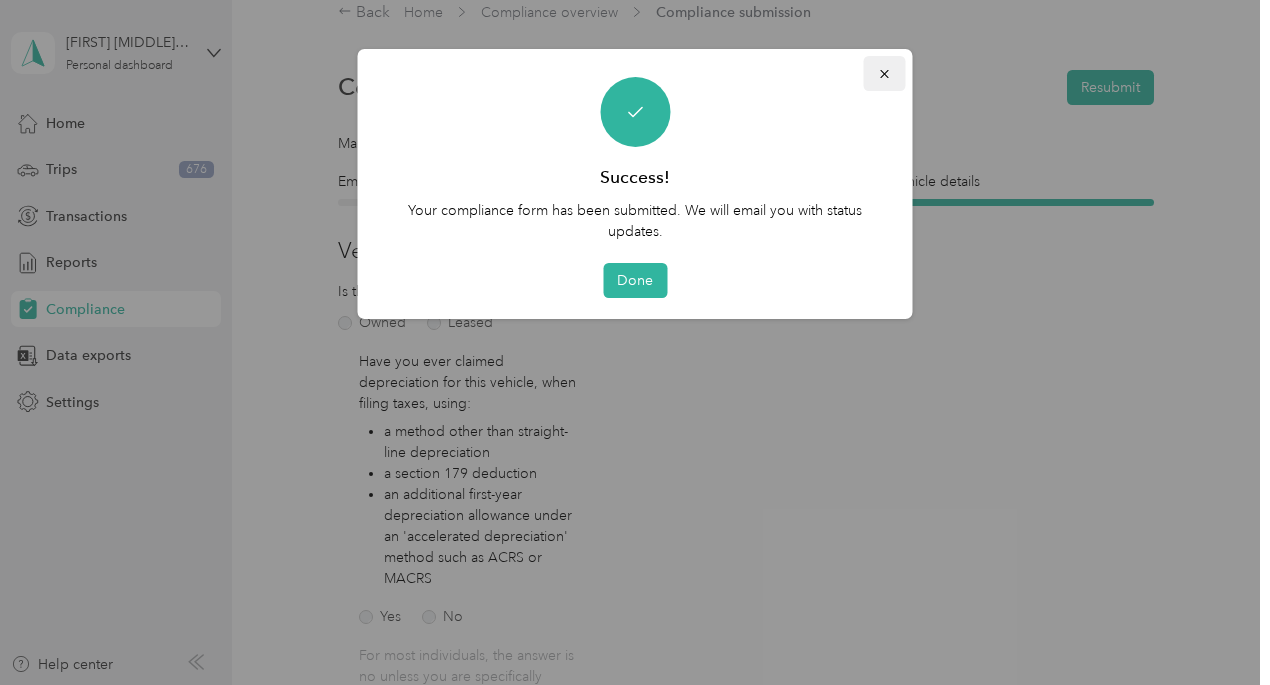 click 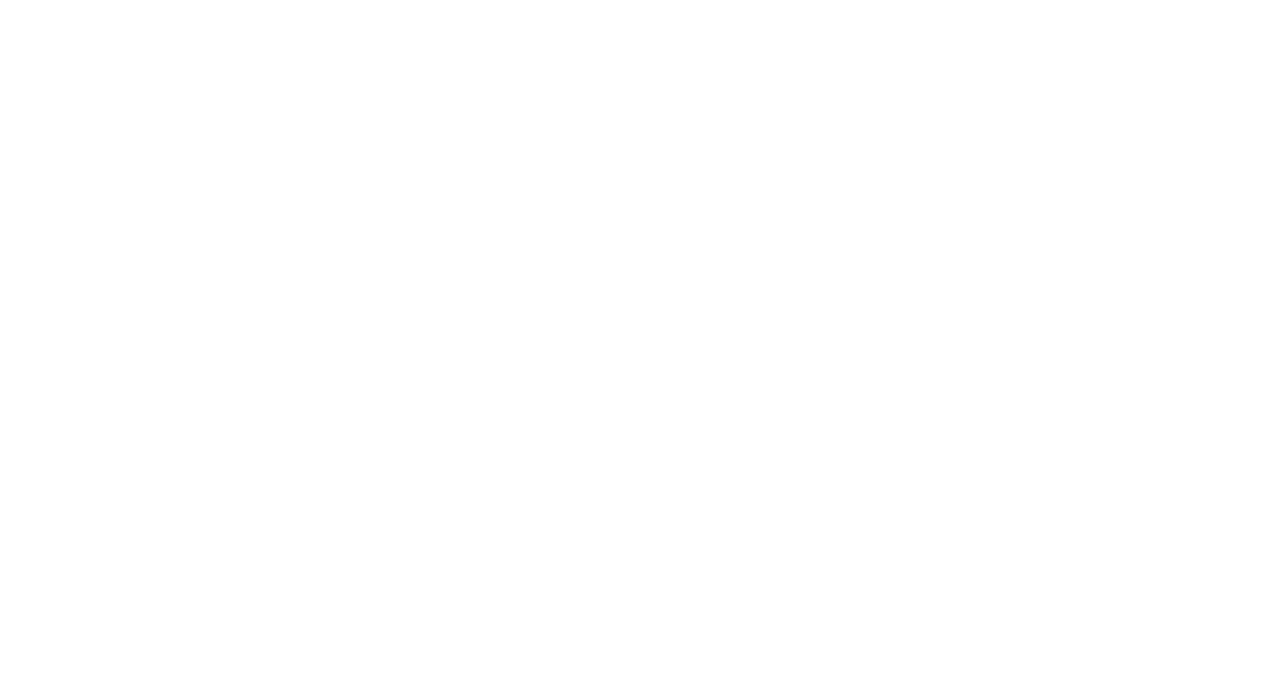scroll, scrollTop: 0, scrollLeft: 0, axis: both 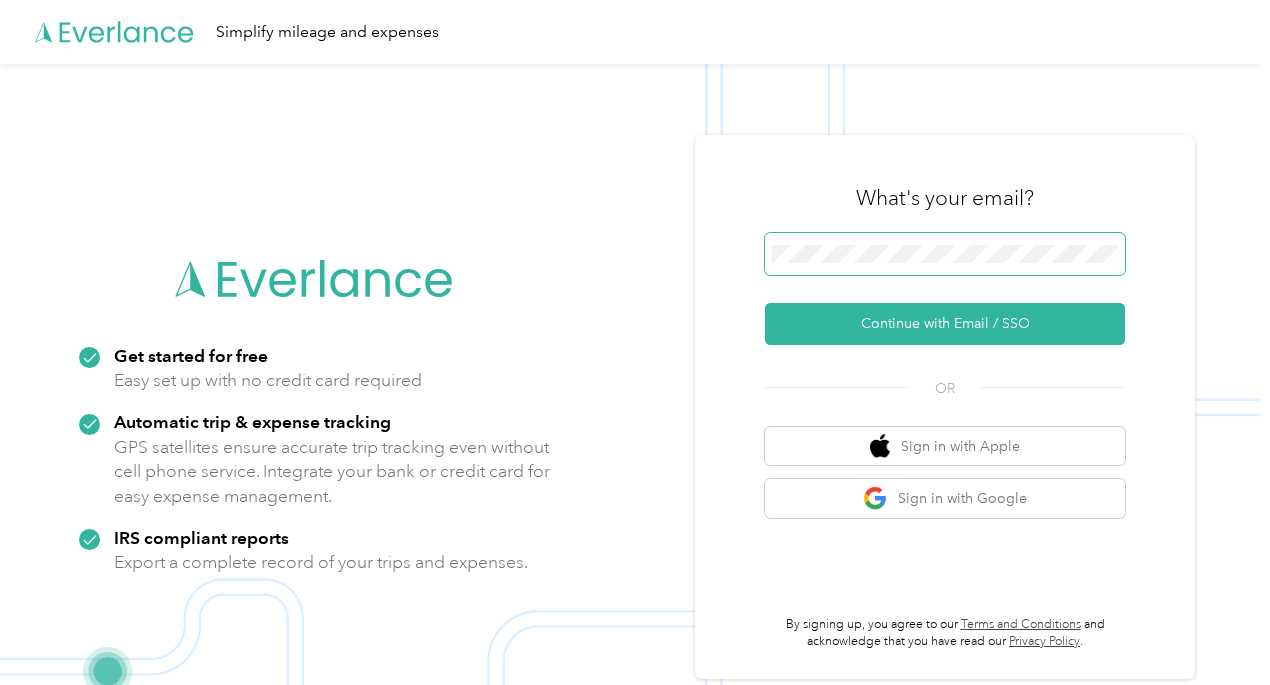 click at bounding box center (945, 254) 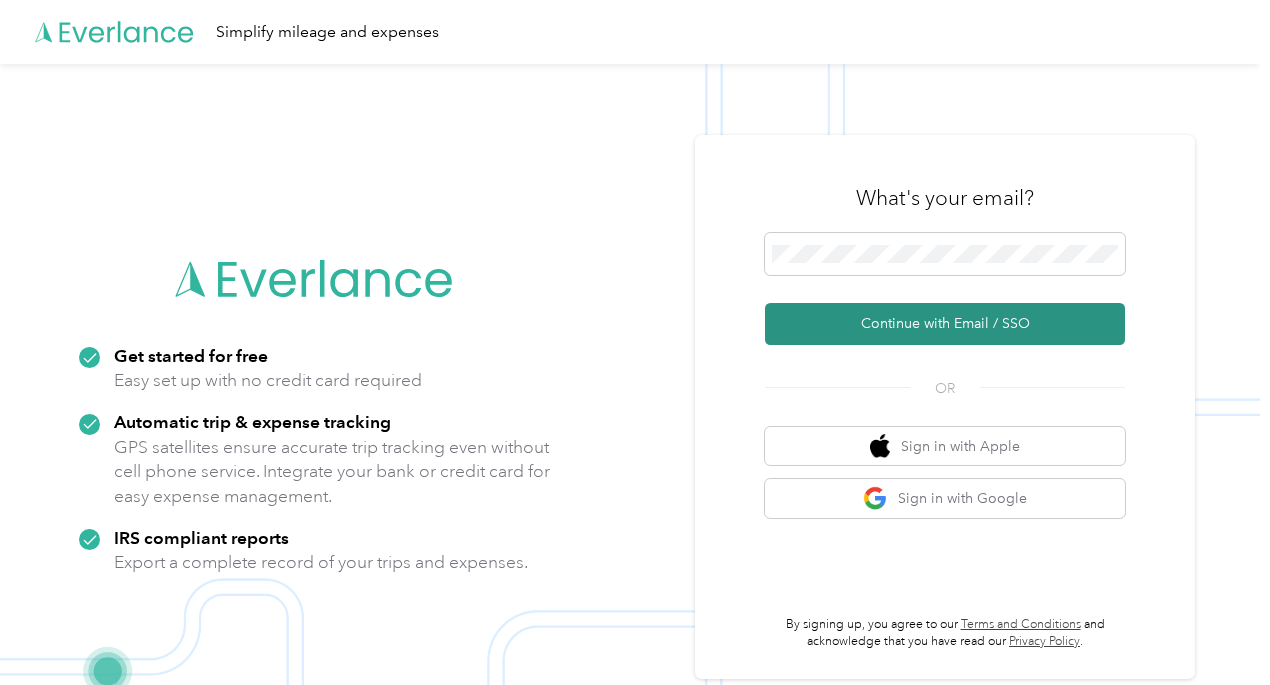 click on "Continue with Email / SSO" at bounding box center [945, 324] 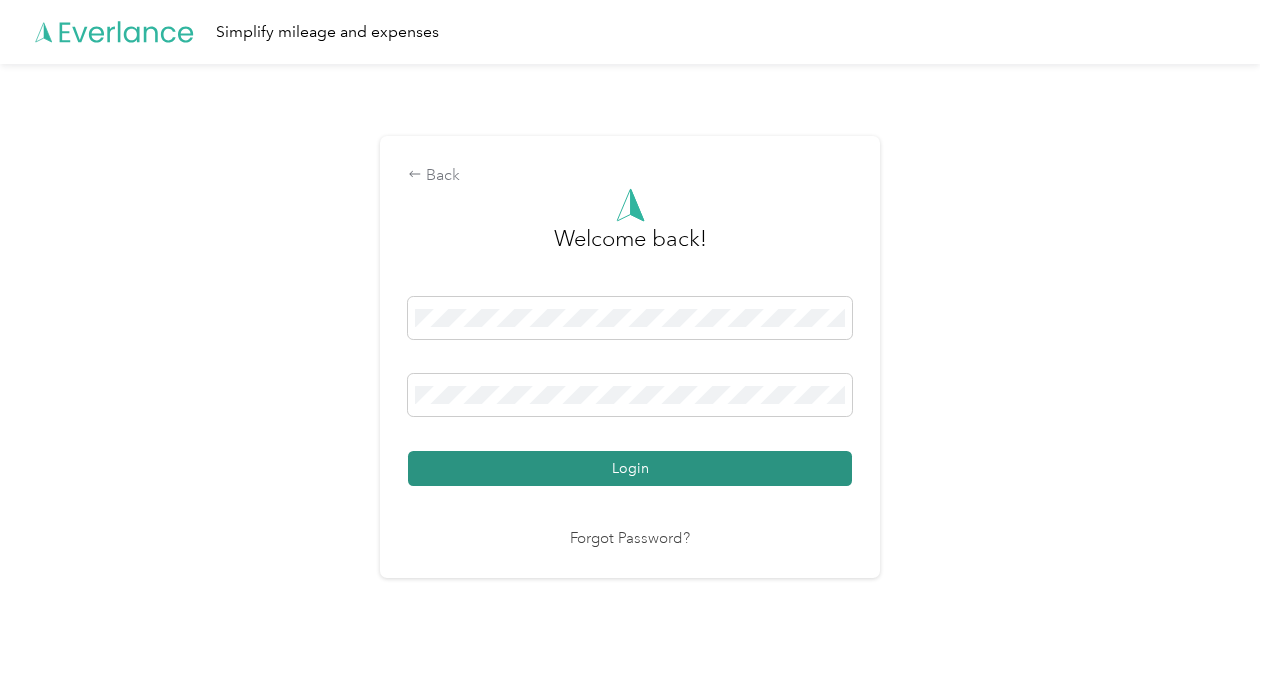 click on "Login" at bounding box center (630, 468) 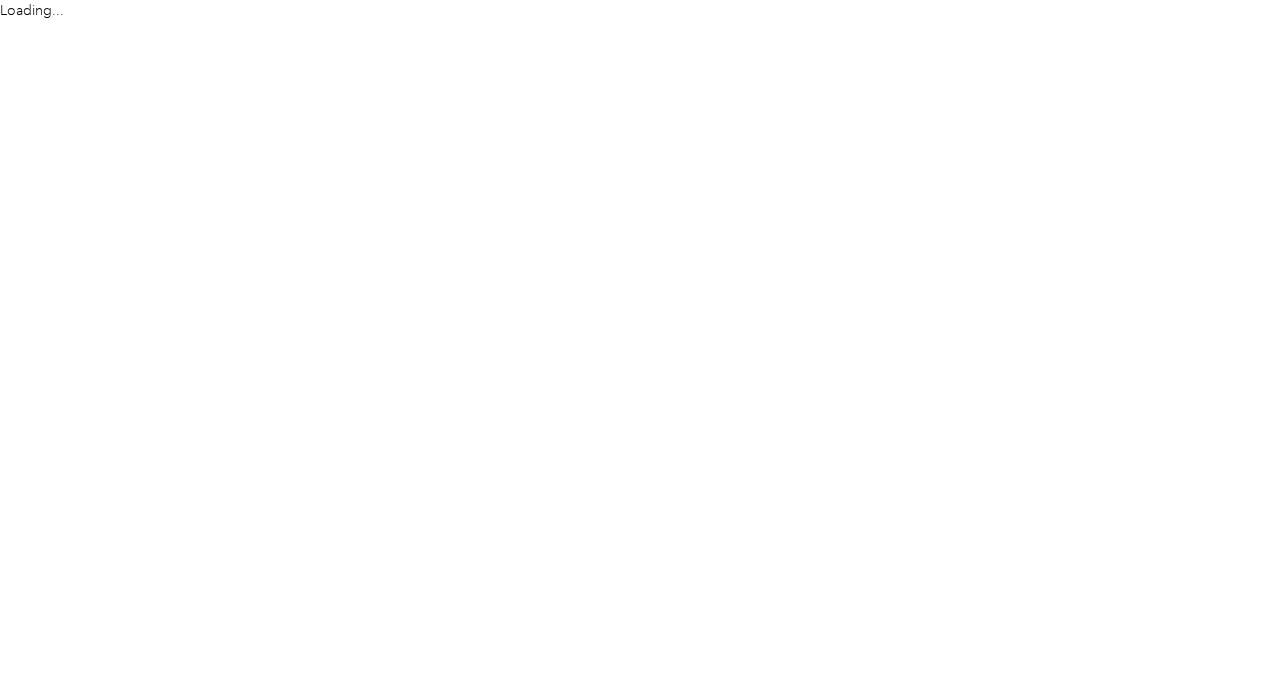 scroll, scrollTop: 0, scrollLeft: 0, axis: both 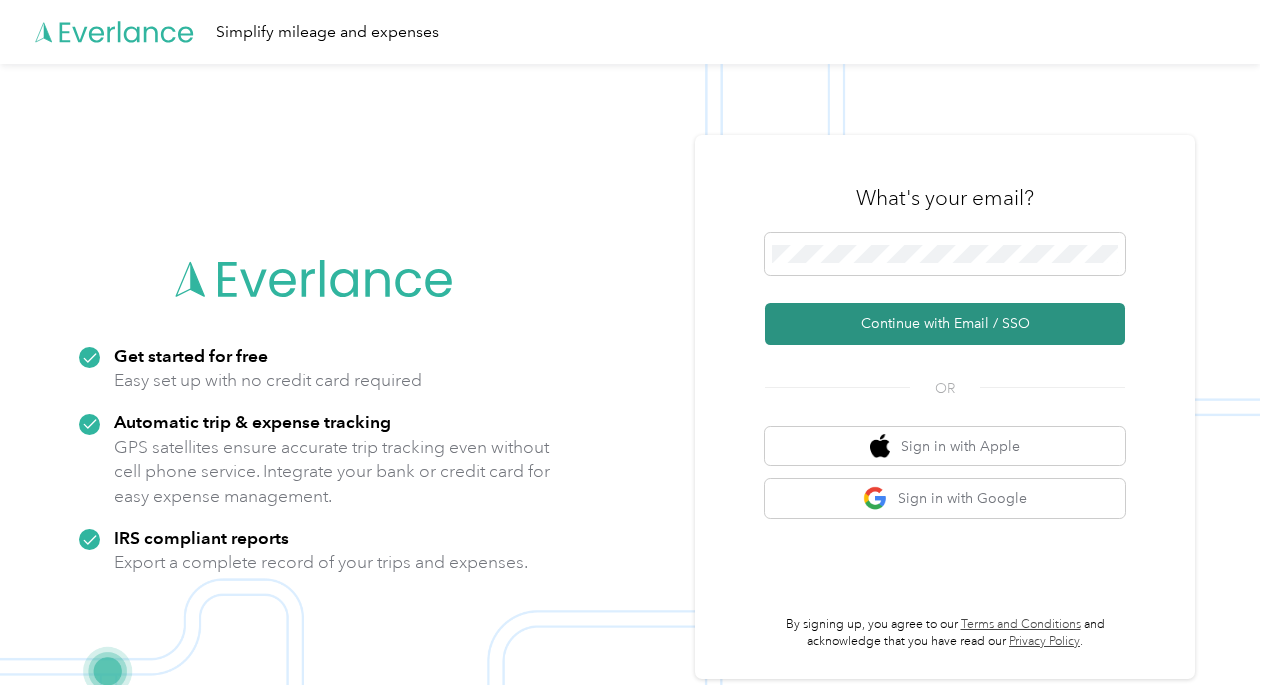 click on "Continue with Email / SSO" at bounding box center [945, 324] 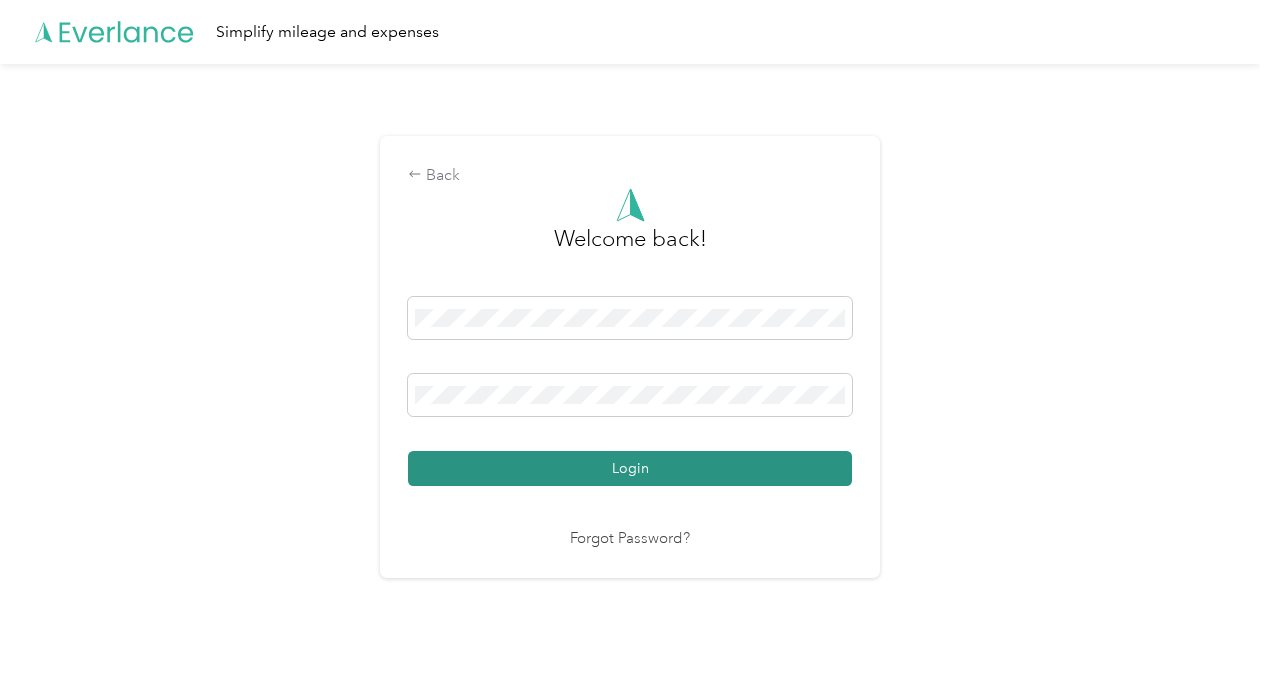 click on "Login" at bounding box center (630, 468) 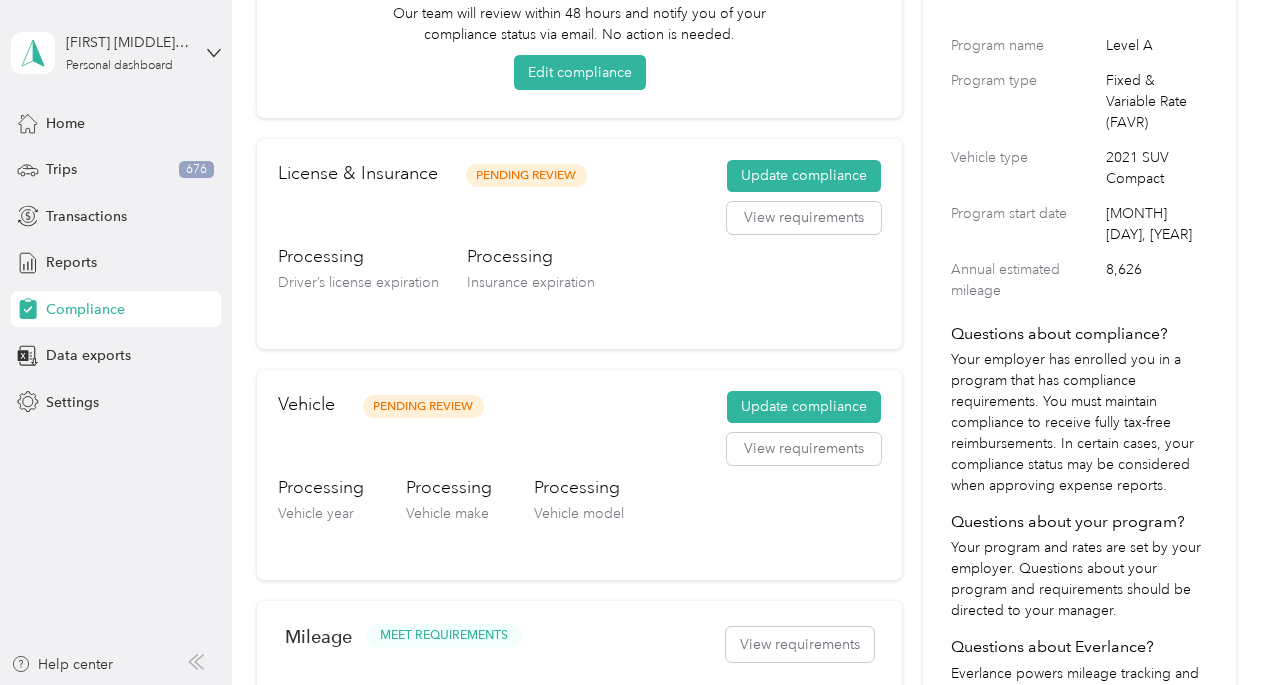 scroll, scrollTop: 228, scrollLeft: 0, axis: vertical 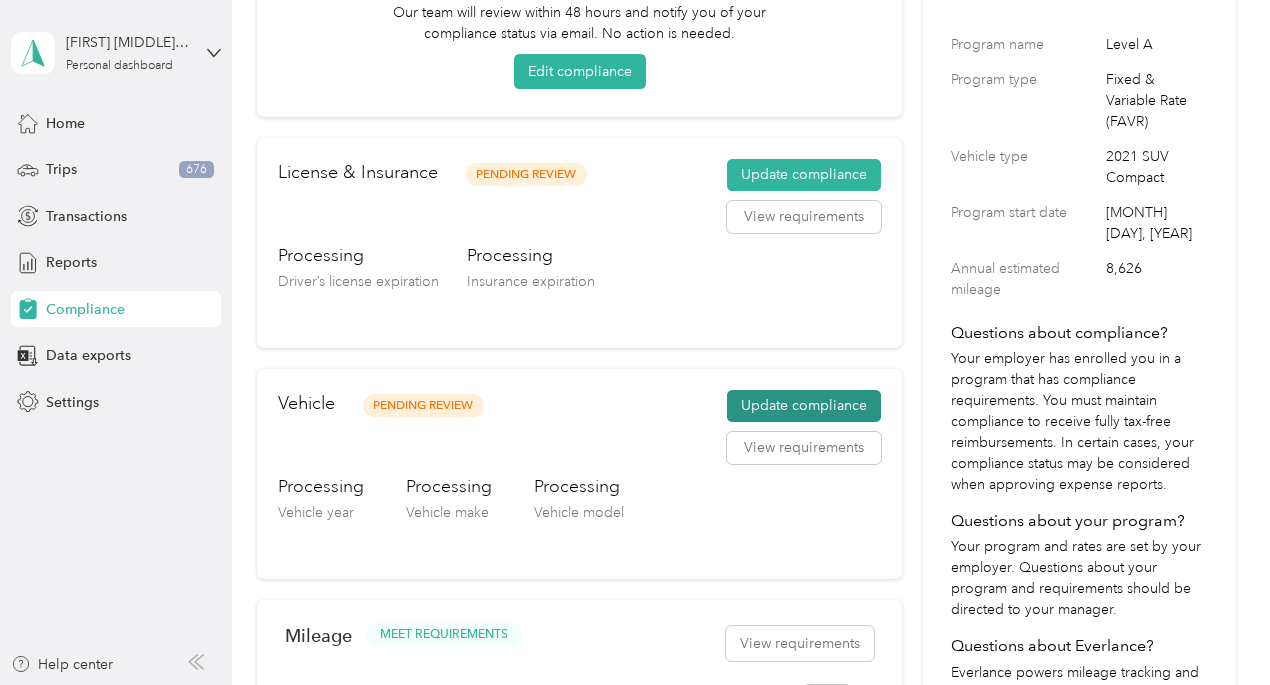 click on "Update compliance" at bounding box center (804, 406) 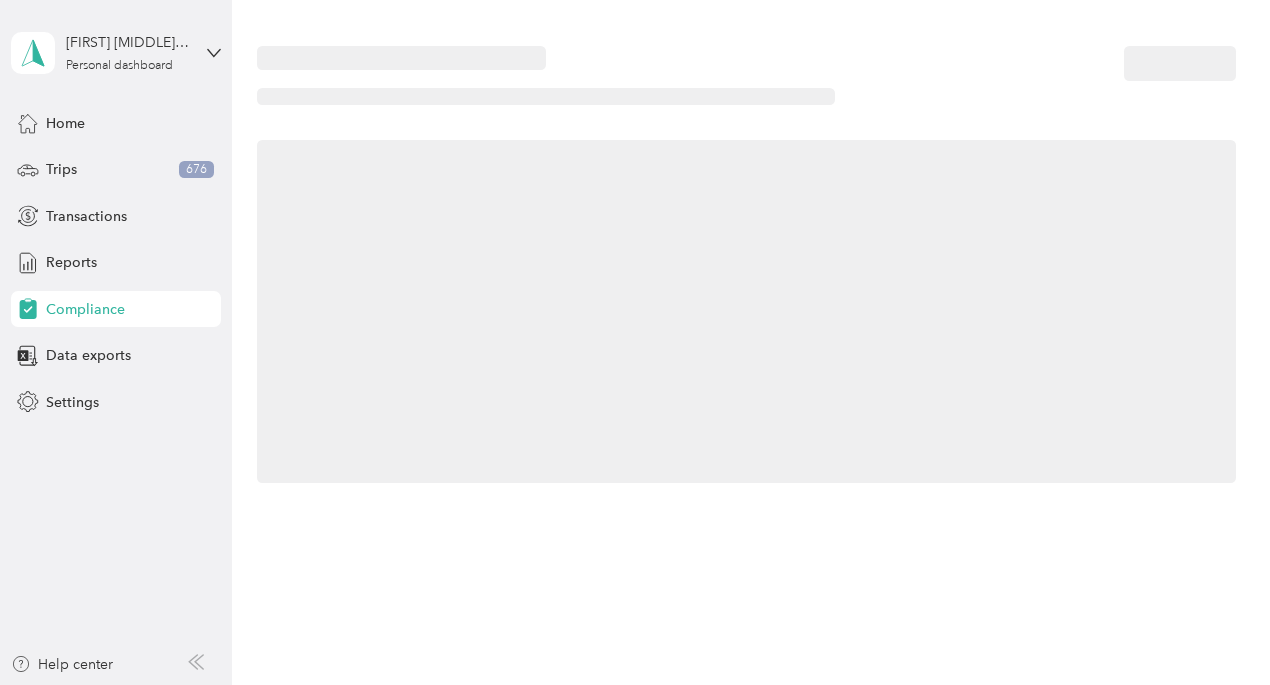 scroll, scrollTop: 0, scrollLeft: 0, axis: both 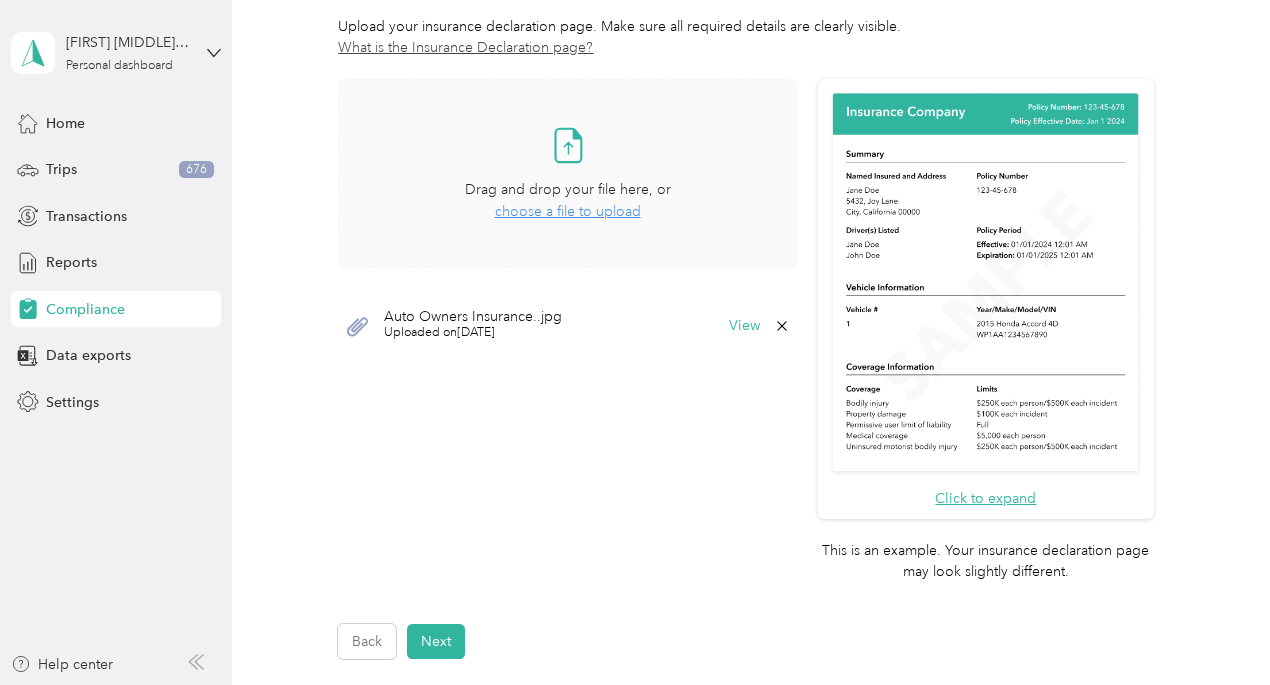 click on "choose a file to upload" at bounding box center (568, 211) 